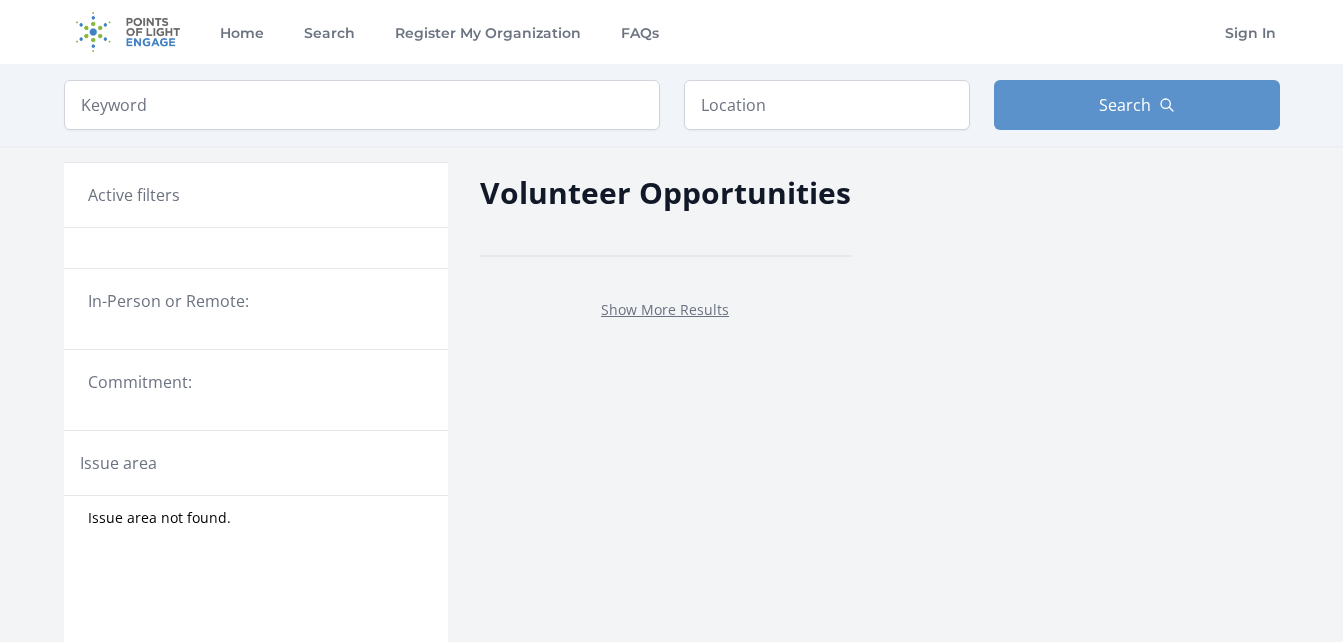 scroll, scrollTop: 0, scrollLeft: 0, axis: both 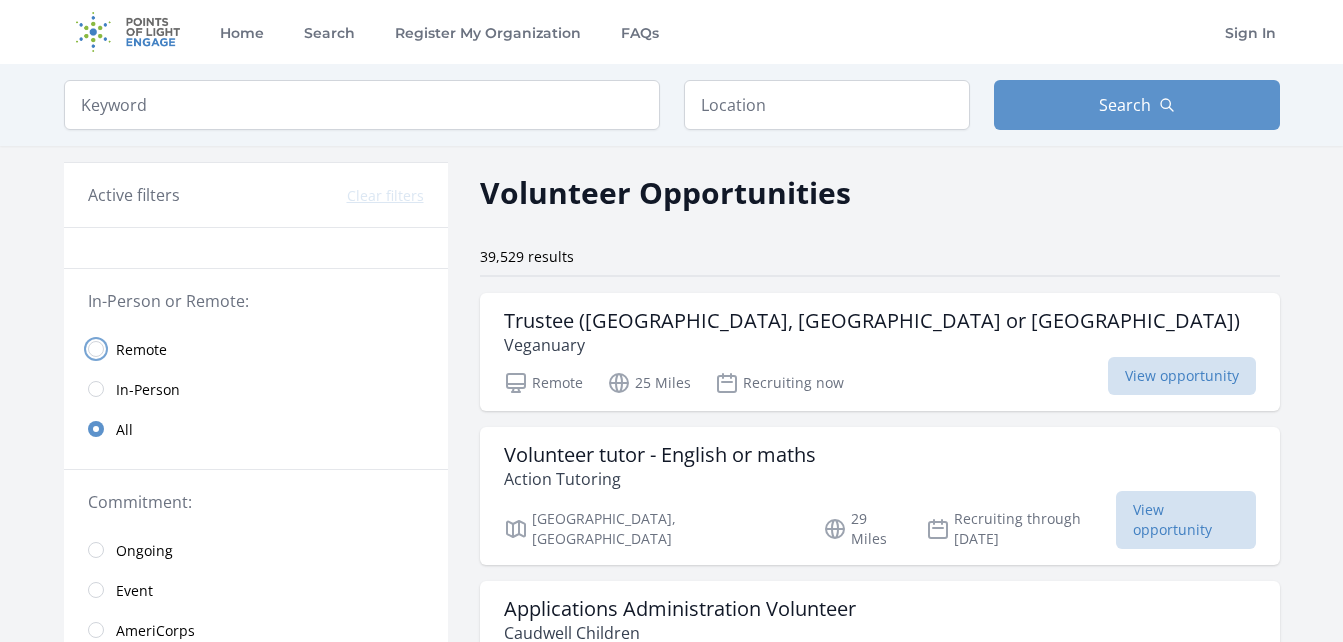 click at bounding box center (96, 349) 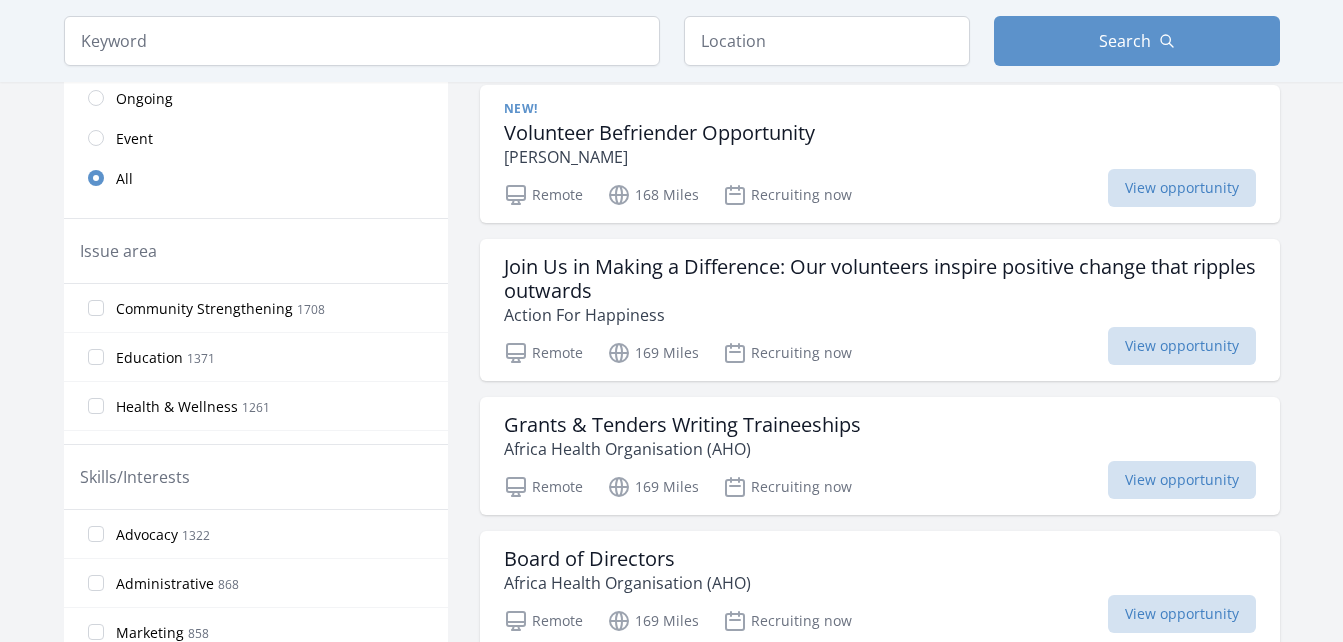 scroll, scrollTop: 477, scrollLeft: 0, axis: vertical 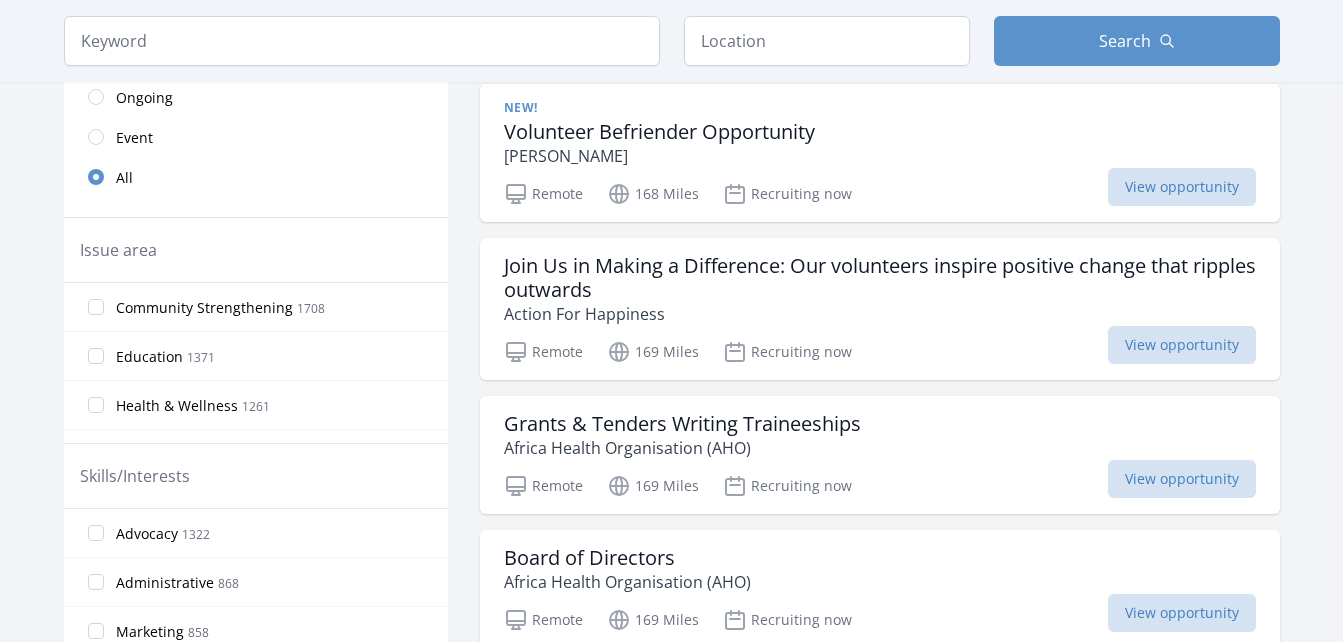 click on "Health & Wellness   1261" at bounding box center (256, 405) 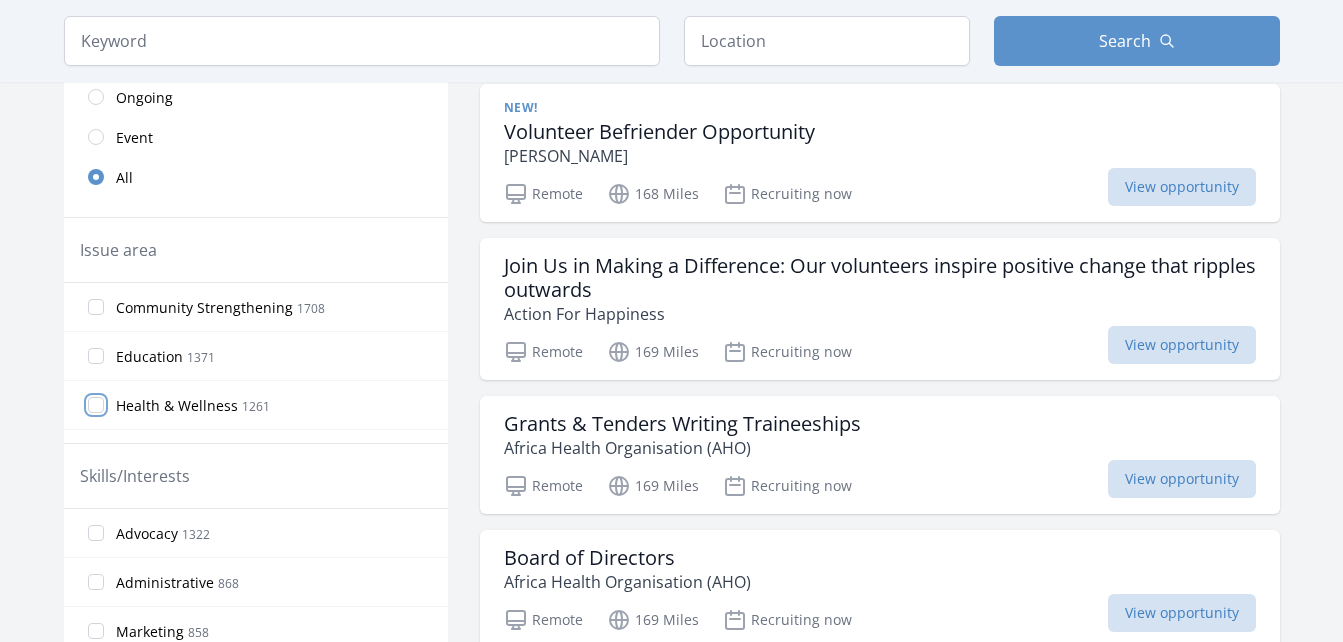 click on "Health & Wellness   1261" at bounding box center (96, 405) 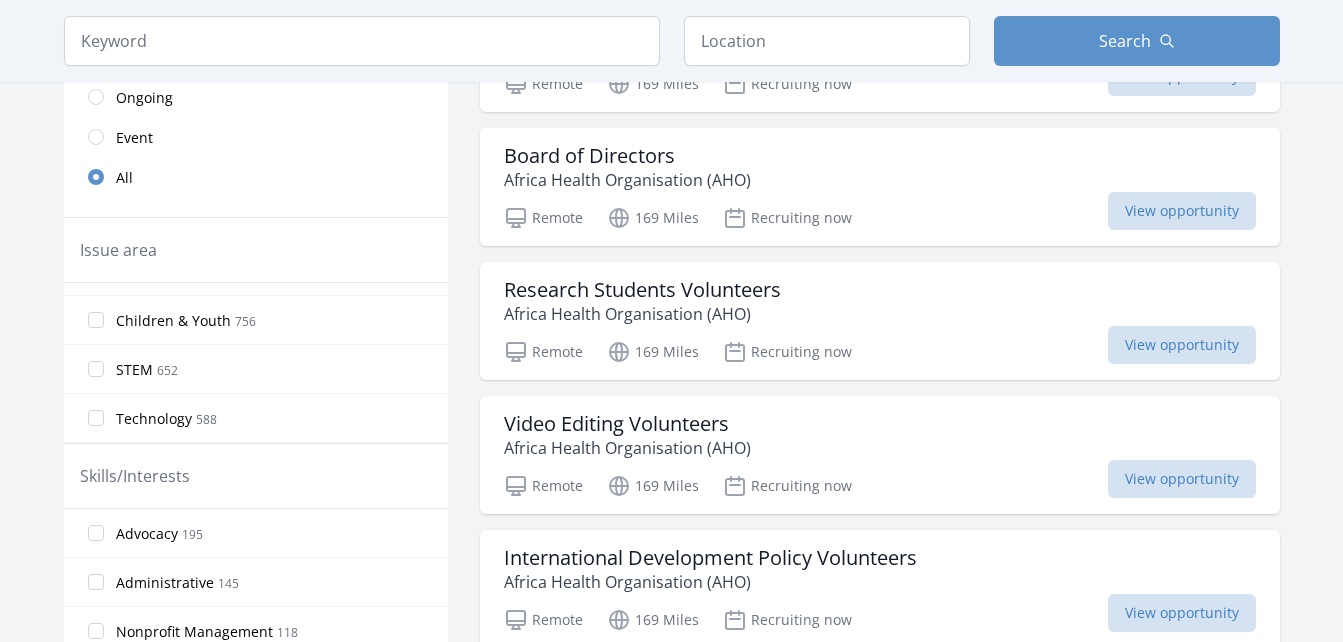 scroll, scrollTop: 233, scrollLeft: 0, axis: vertical 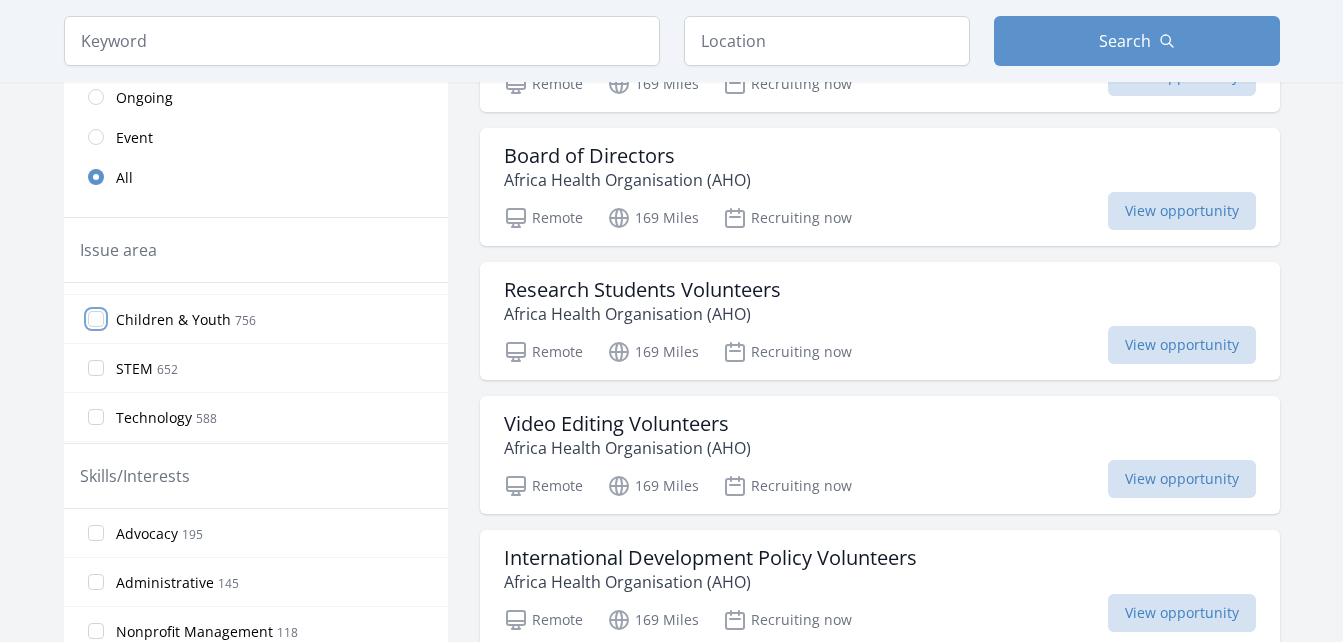 click on "Children & Youth   756" at bounding box center [96, 319] 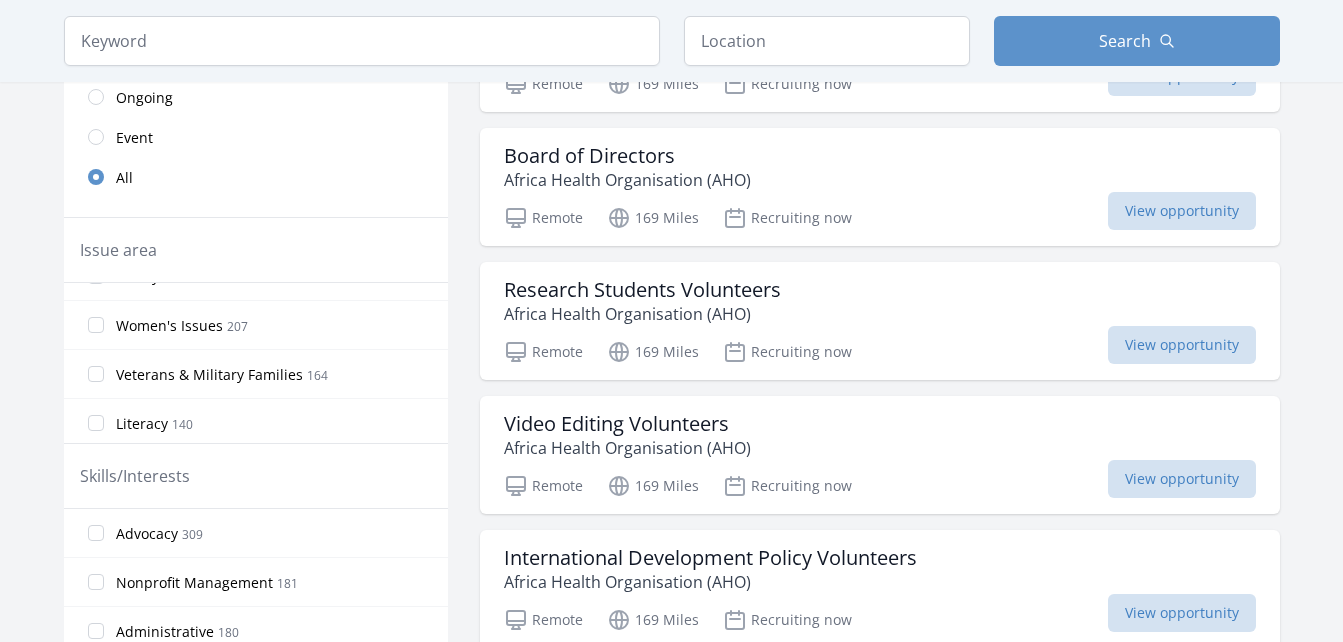 scroll, scrollTop: 616, scrollLeft: 0, axis: vertical 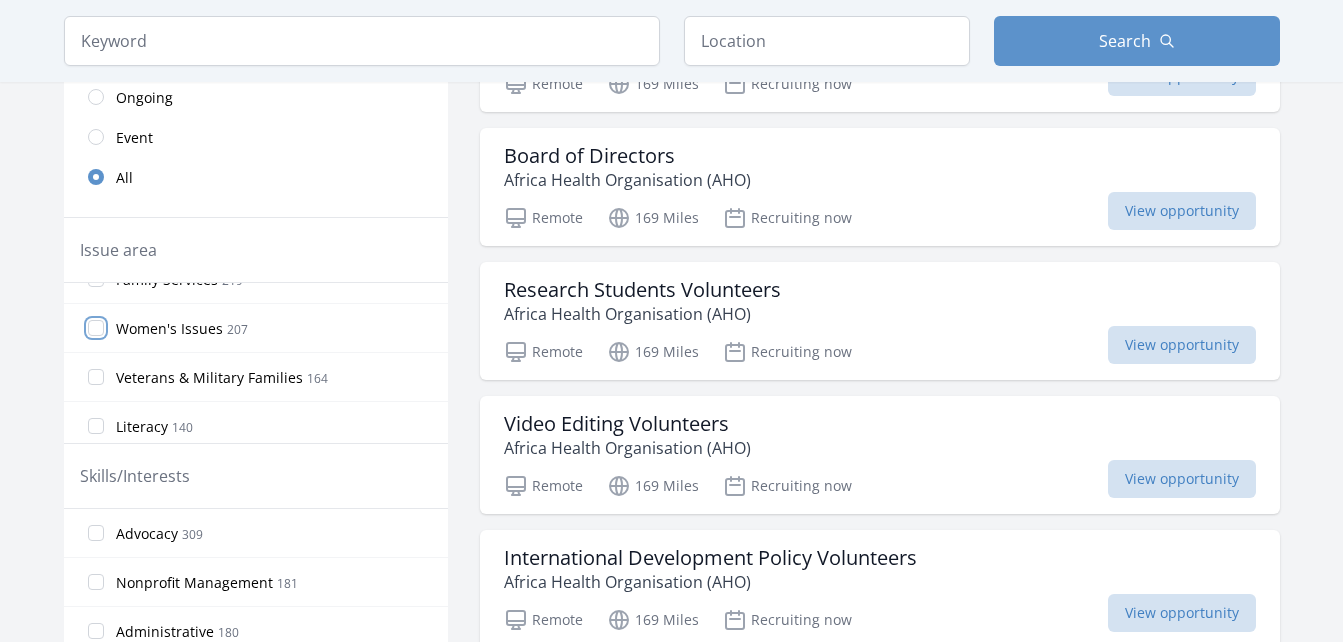 click on "Women's Issues   207" at bounding box center [96, 328] 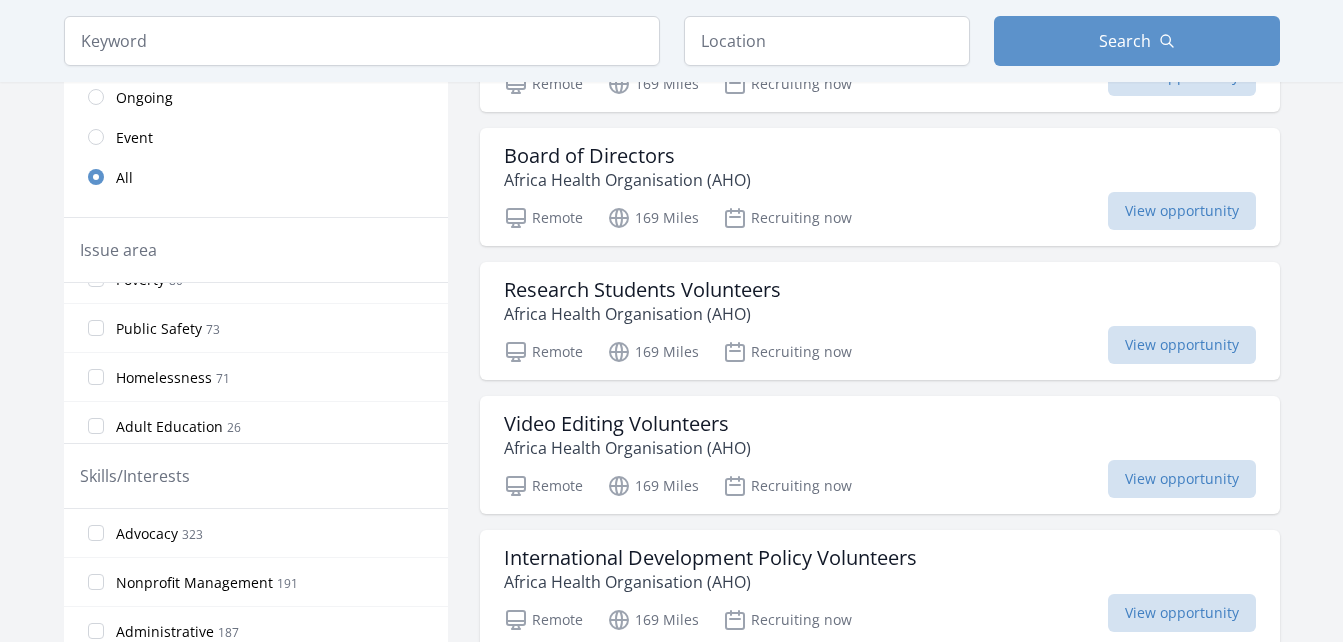 scroll, scrollTop: 1162, scrollLeft: 0, axis: vertical 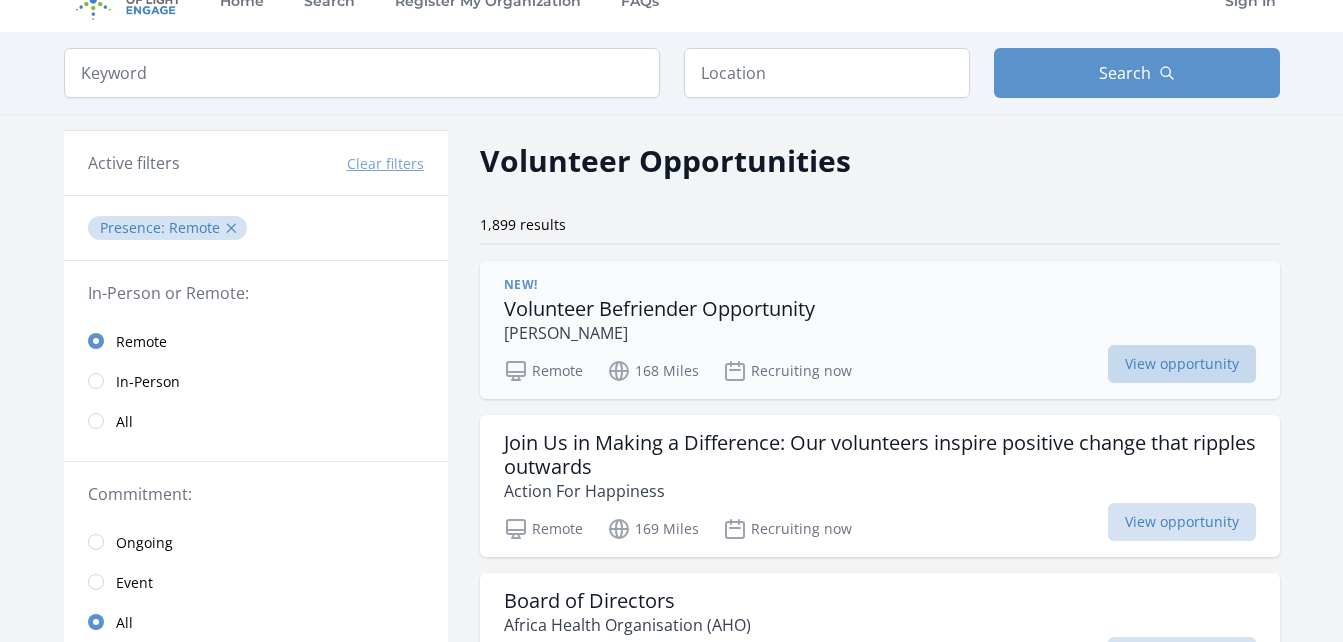 click on "View opportunity" at bounding box center (1182, 364) 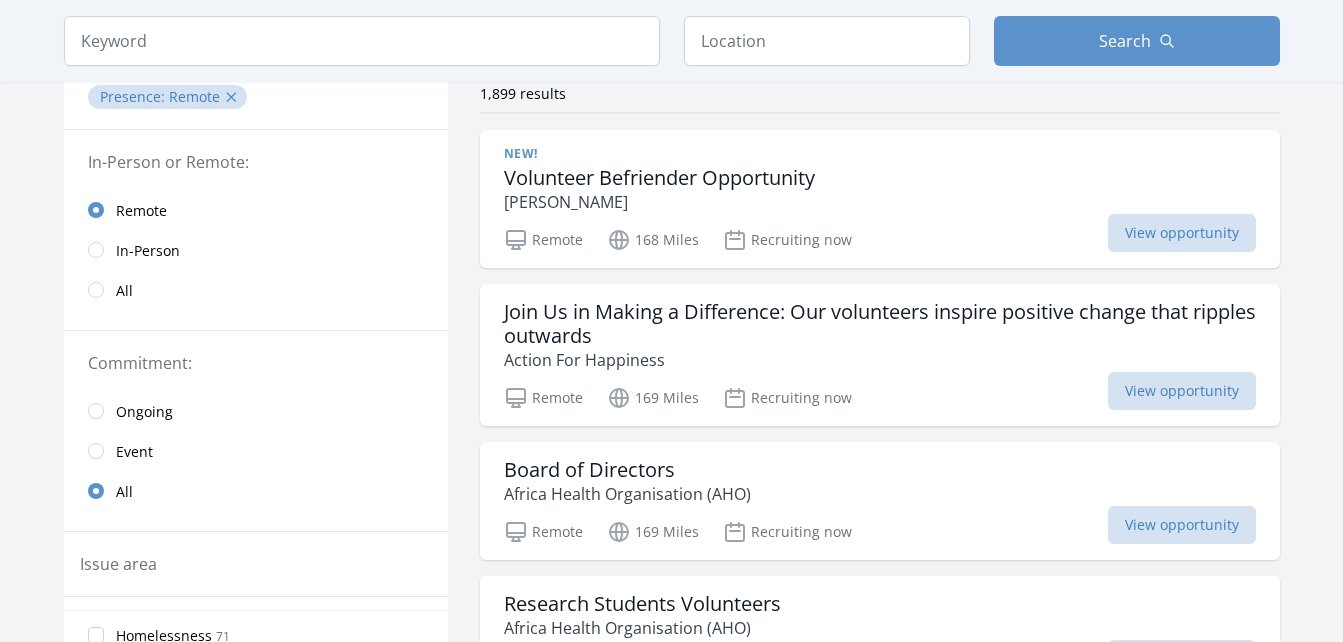 scroll, scrollTop: 165, scrollLeft: 0, axis: vertical 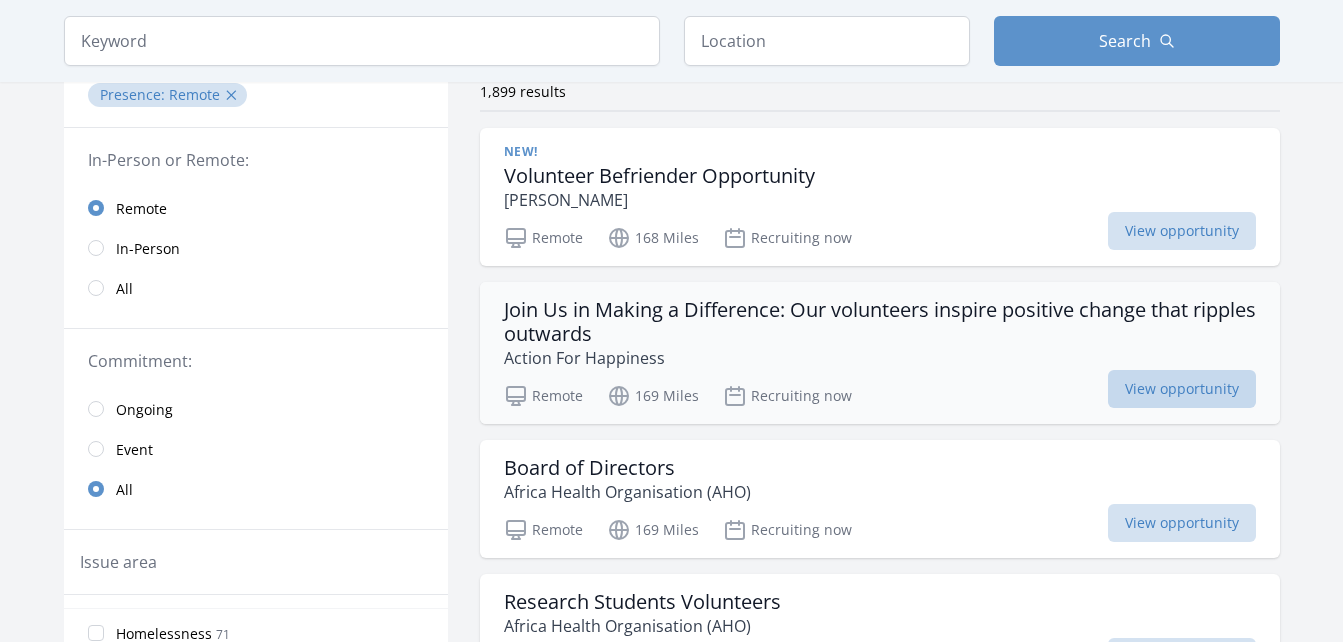 click on "View opportunity" at bounding box center (1182, 389) 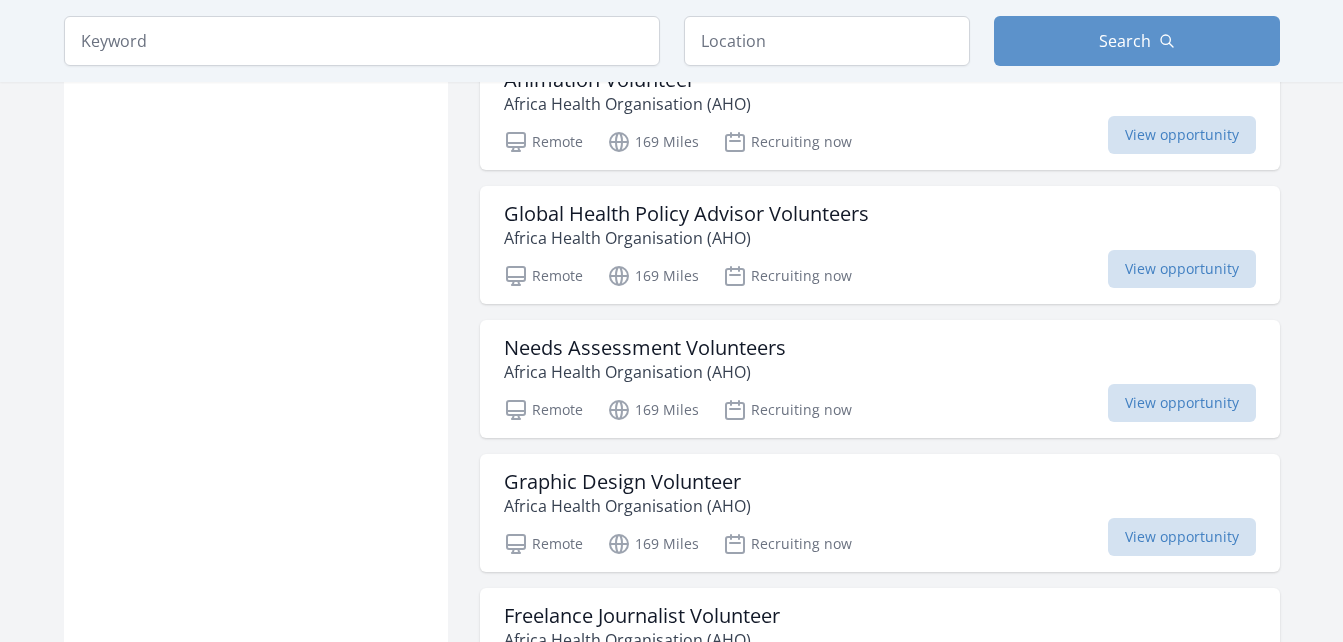 scroll, scrollTop: 2066, scrollLeft: 0, axis: vertical 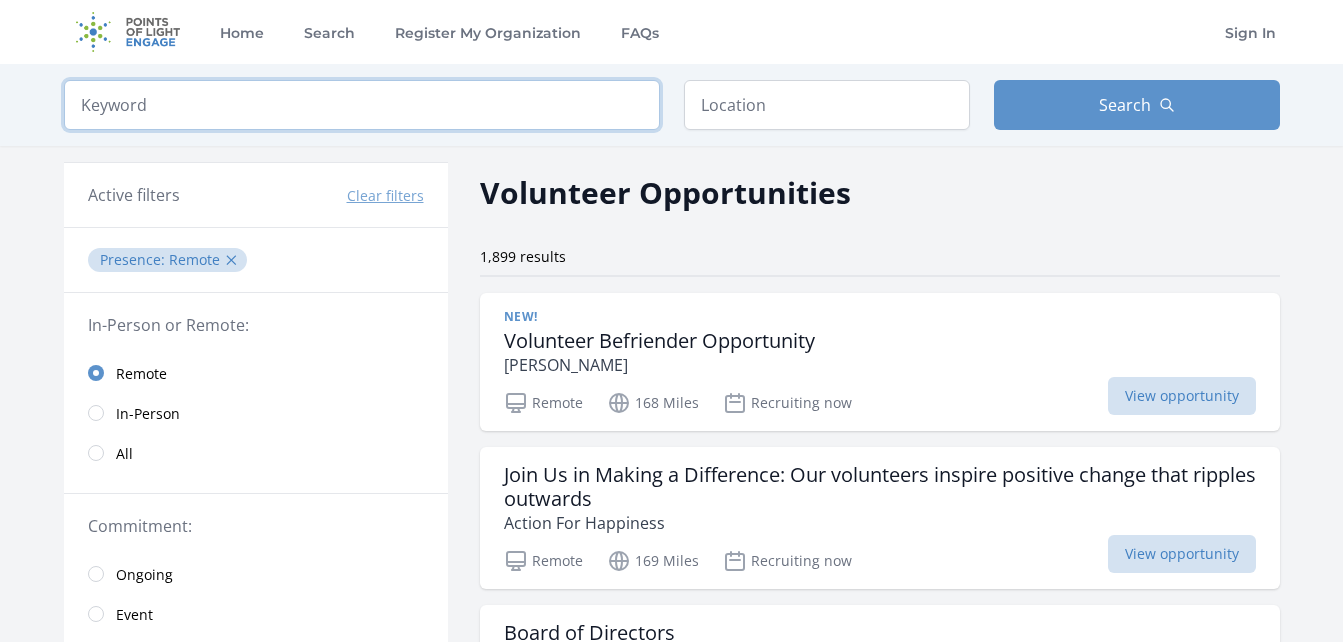 click at bounding box center (362, 105) 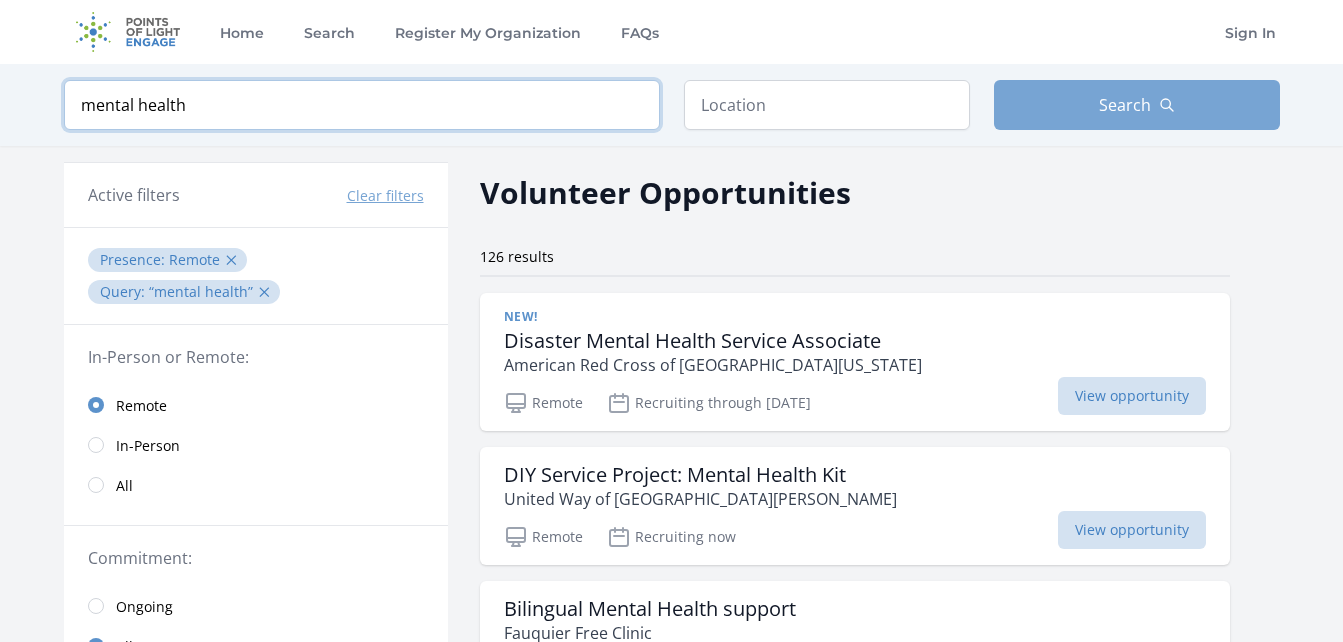 type on "mental health" 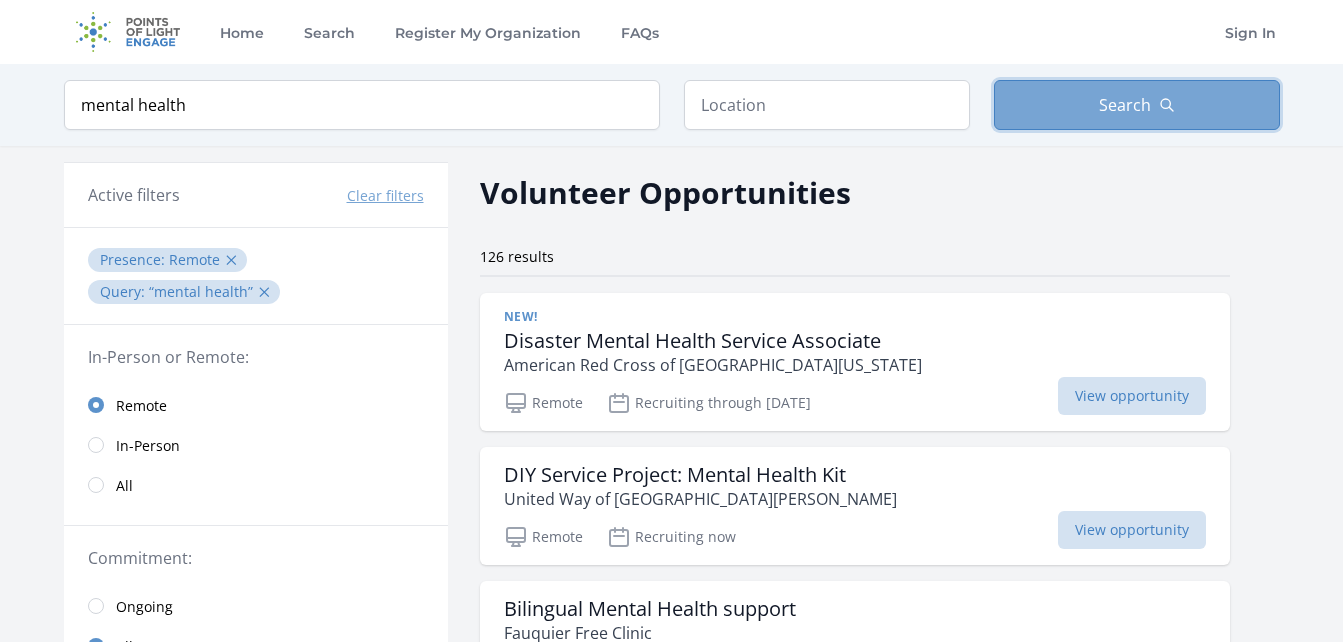 click on "Search" at bounding box center (1137, 105) 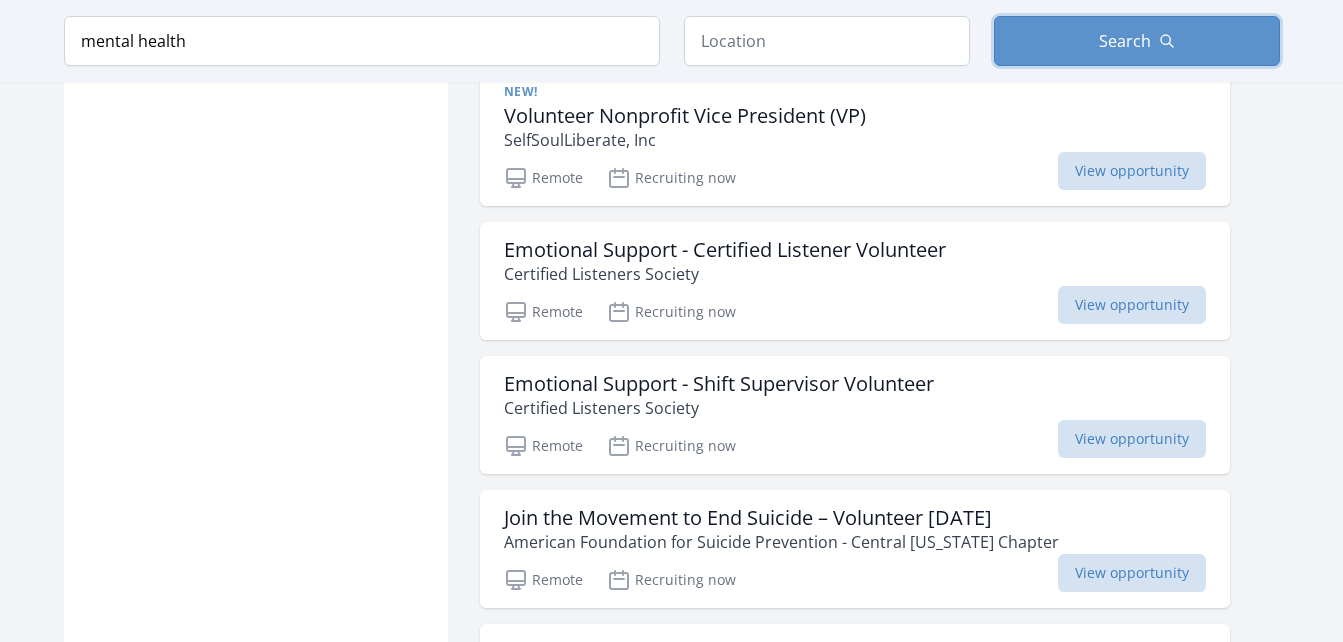 scroll, scrollTop: 2121, scrollLeft: 0, axis: vertical 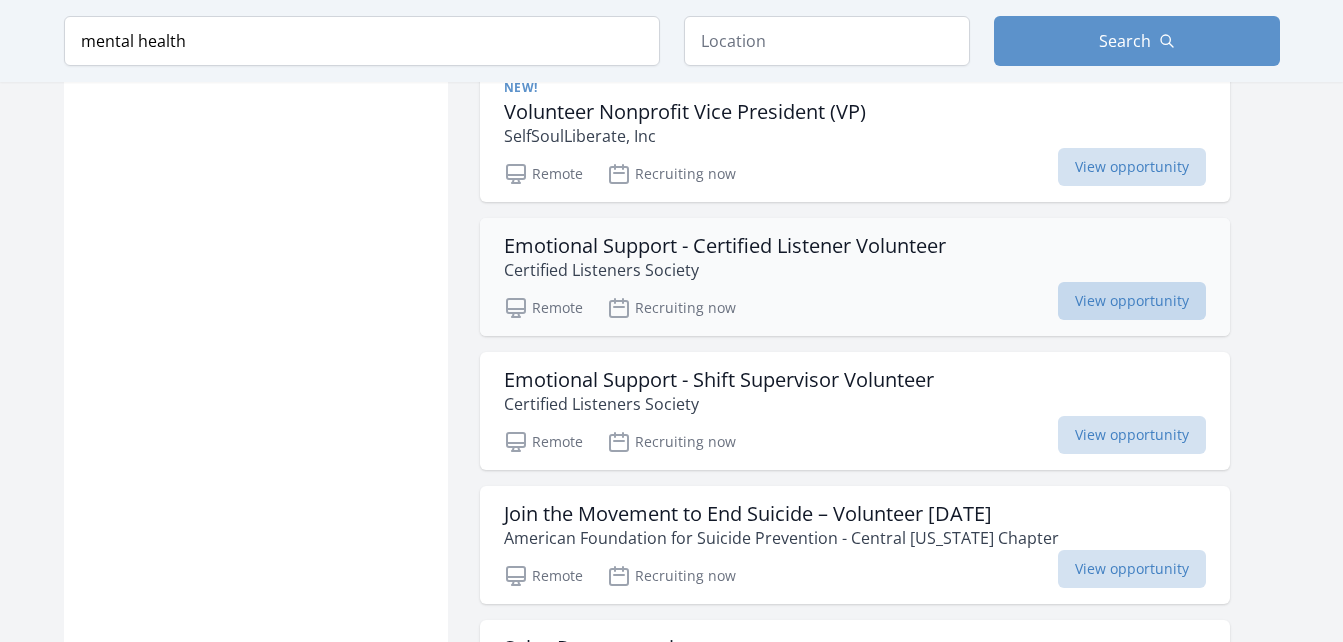 click on "View opportunity" at bounding box center (1132, 301) 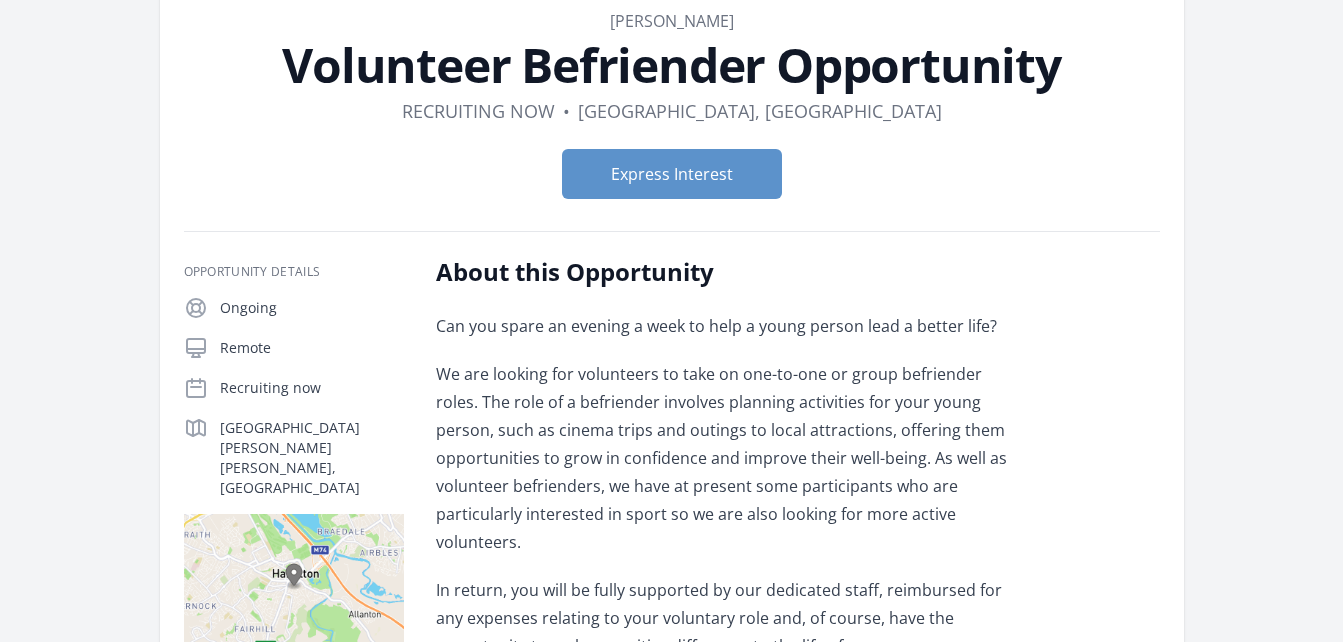scroll, scrollTop: 110, scrollLeft: 0, axis: vertical 